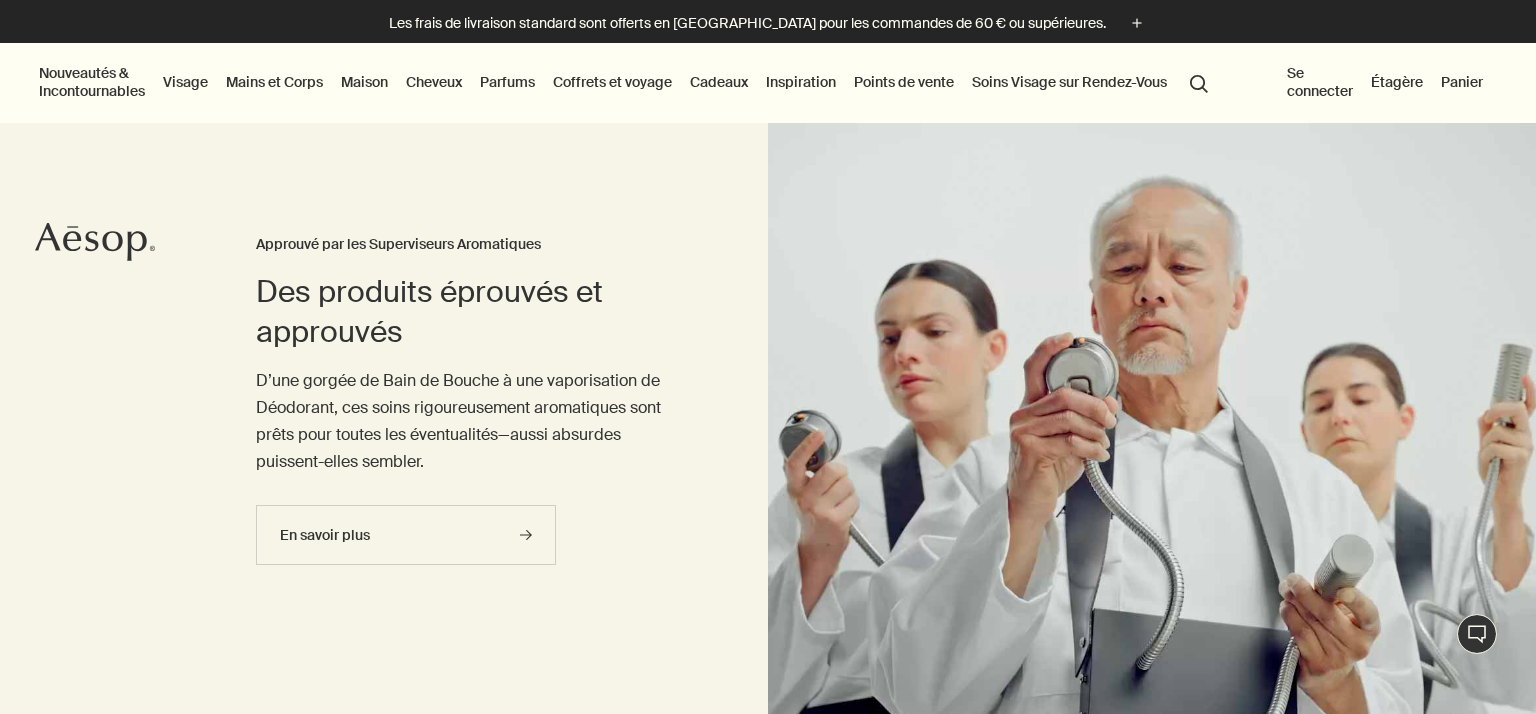 scroll, scrollTop: 0, scrollLeft: 0, axis: both 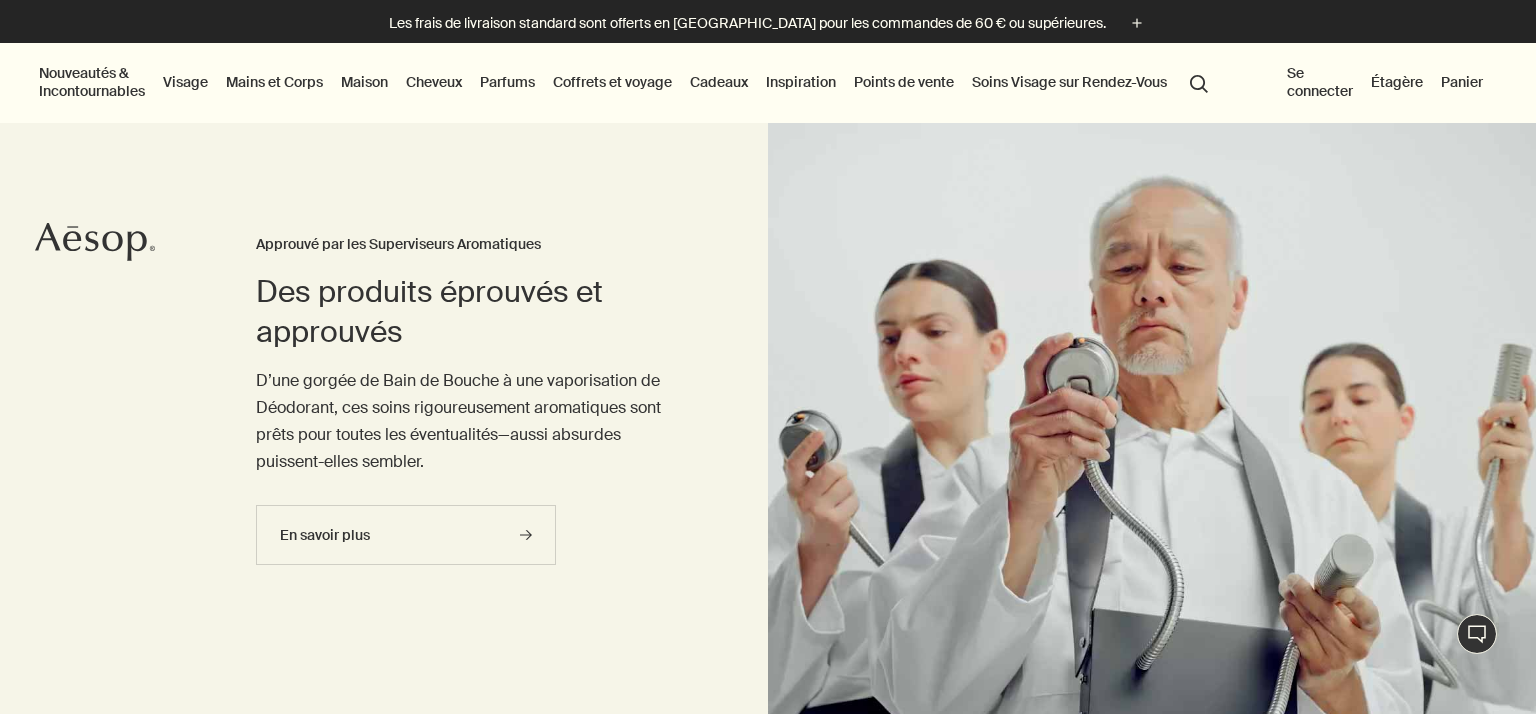 click on "Mains et Corps" at bounding box center (274, 82) 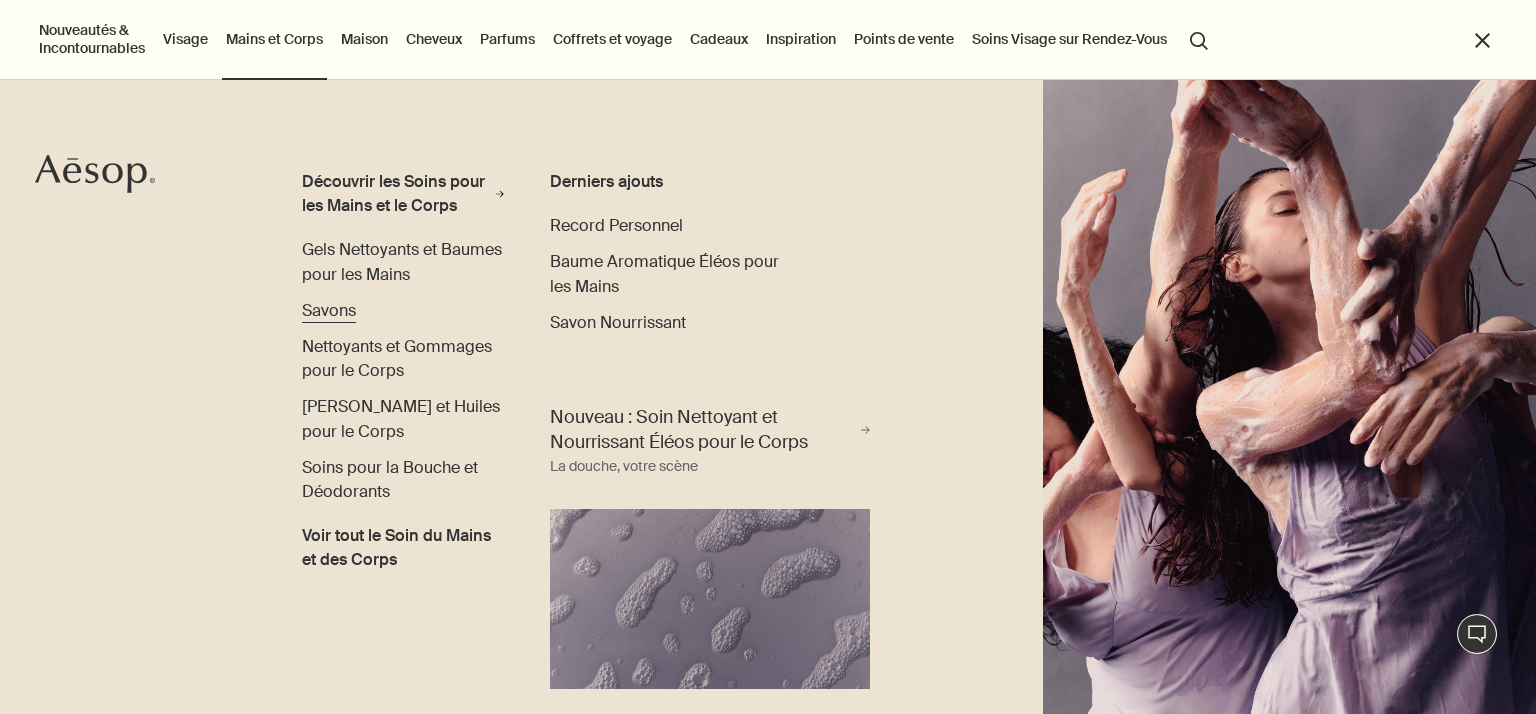 scroll, scrollTop: 0, scrollLeft: 0, axis: both 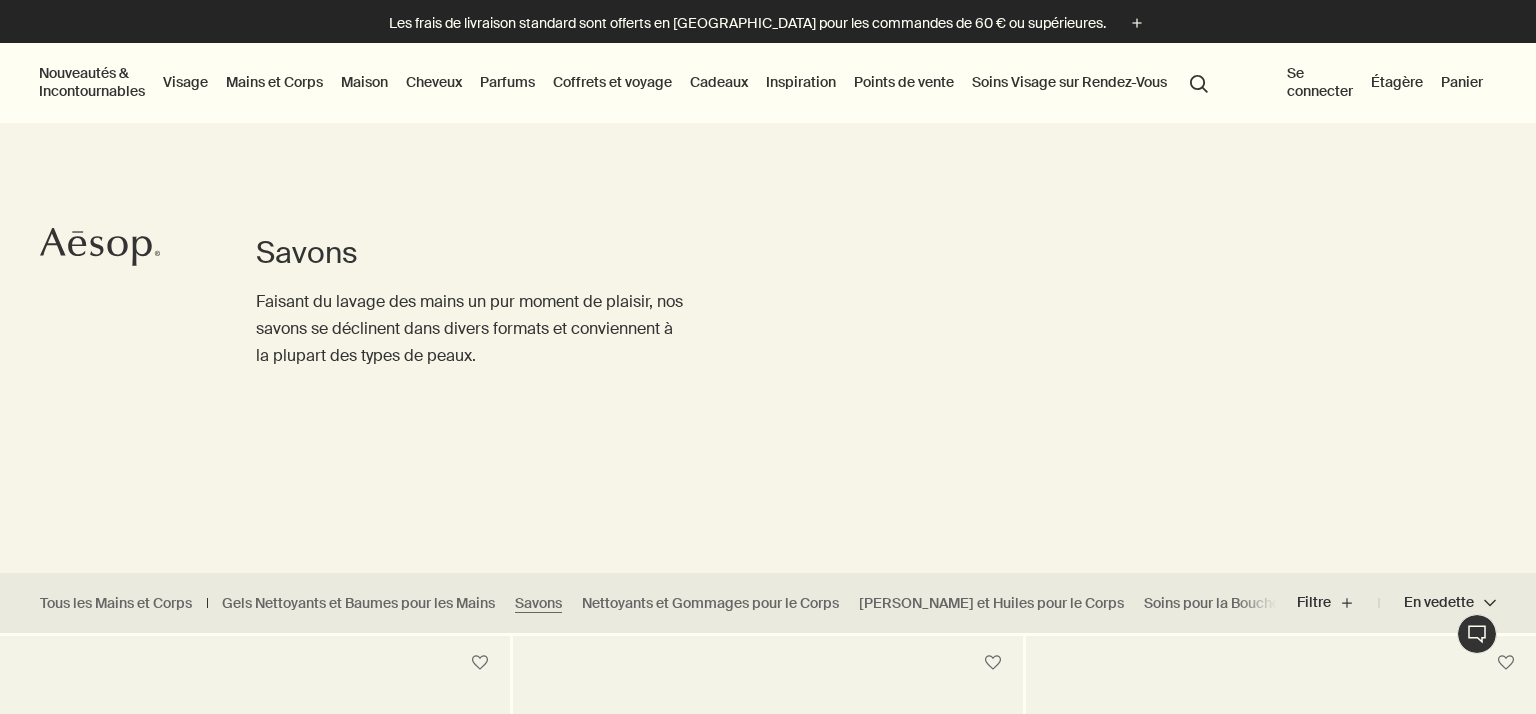 click on "Renoncer au cashback" at bounding box center [150, 936] 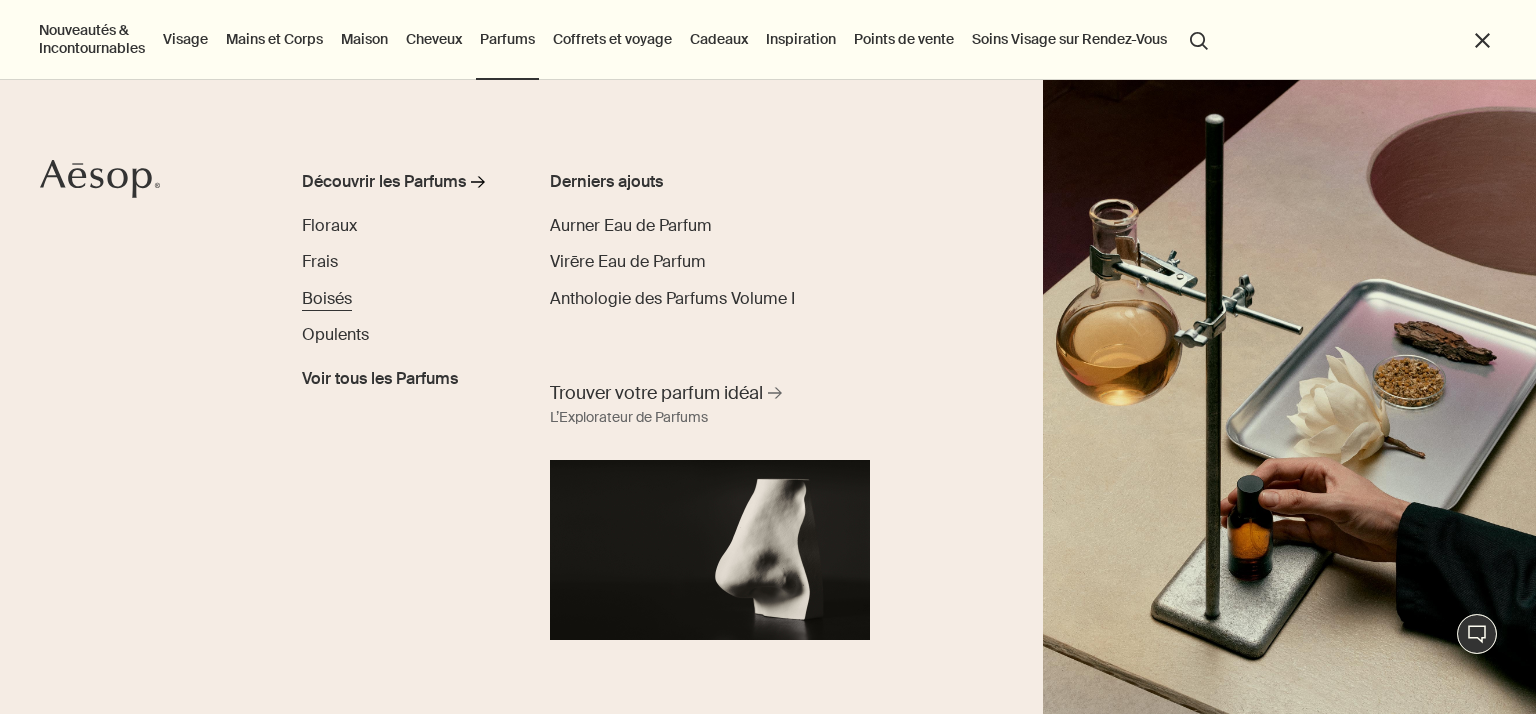 click on "Boisés" at bounding box center [327, 298] 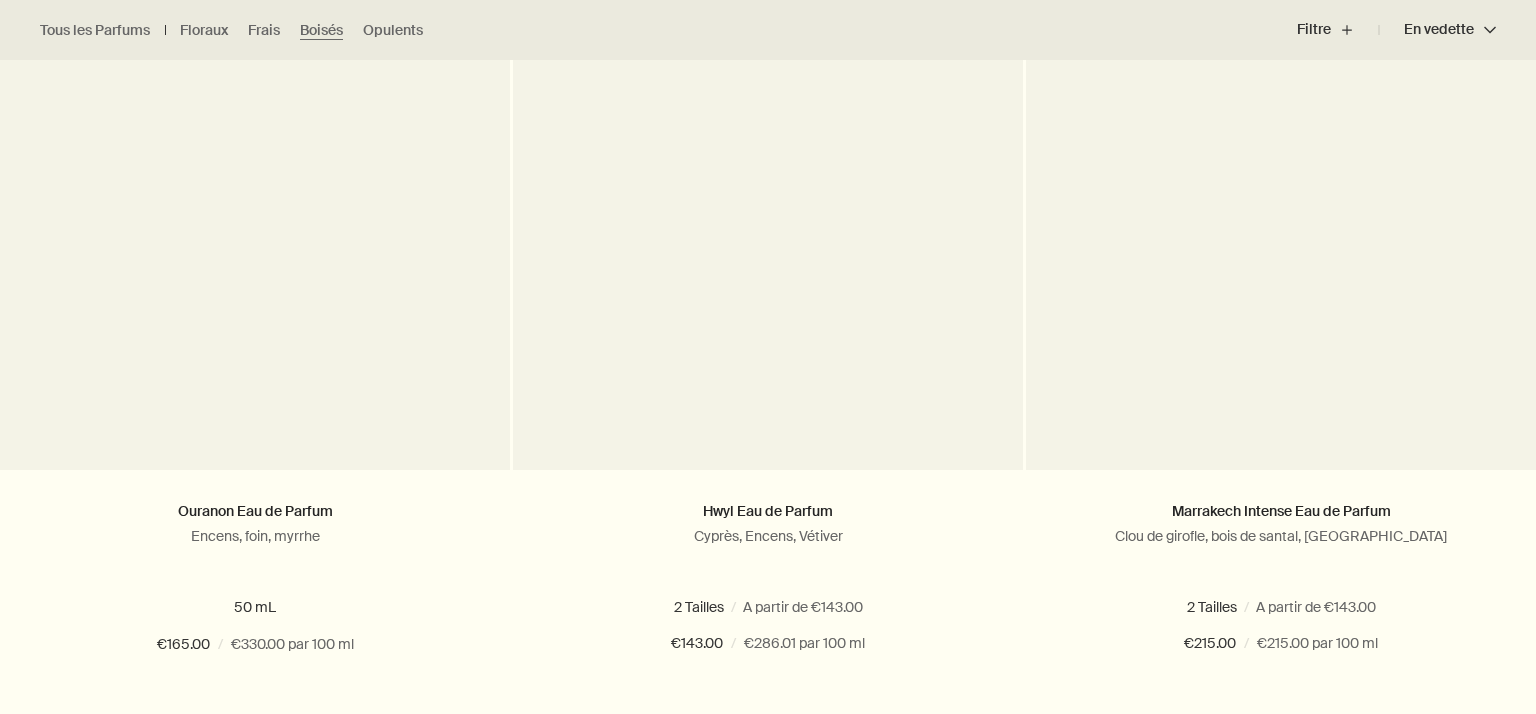 scroll, scrollTop: 620, scrollLeft: 0, axis: vertical 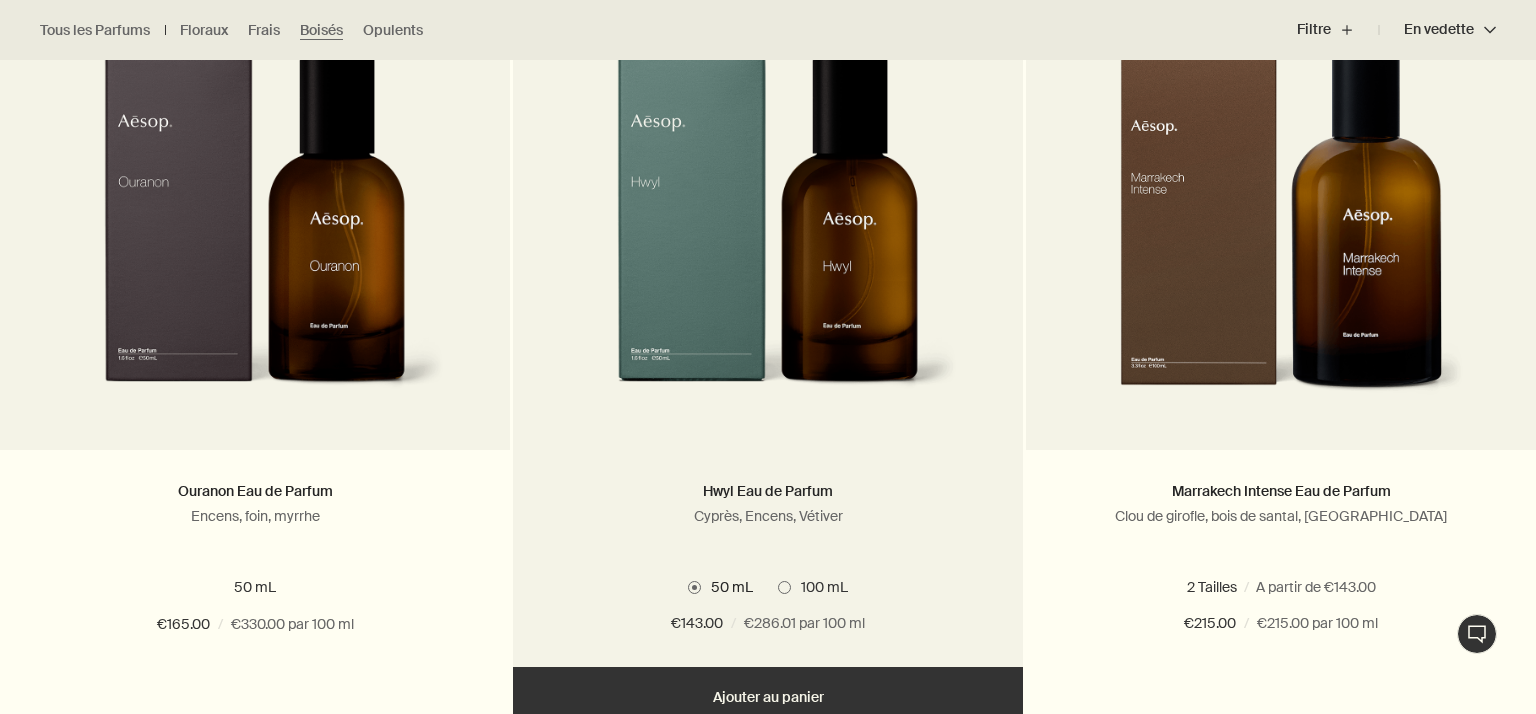 click at bounding box center (784, 587) 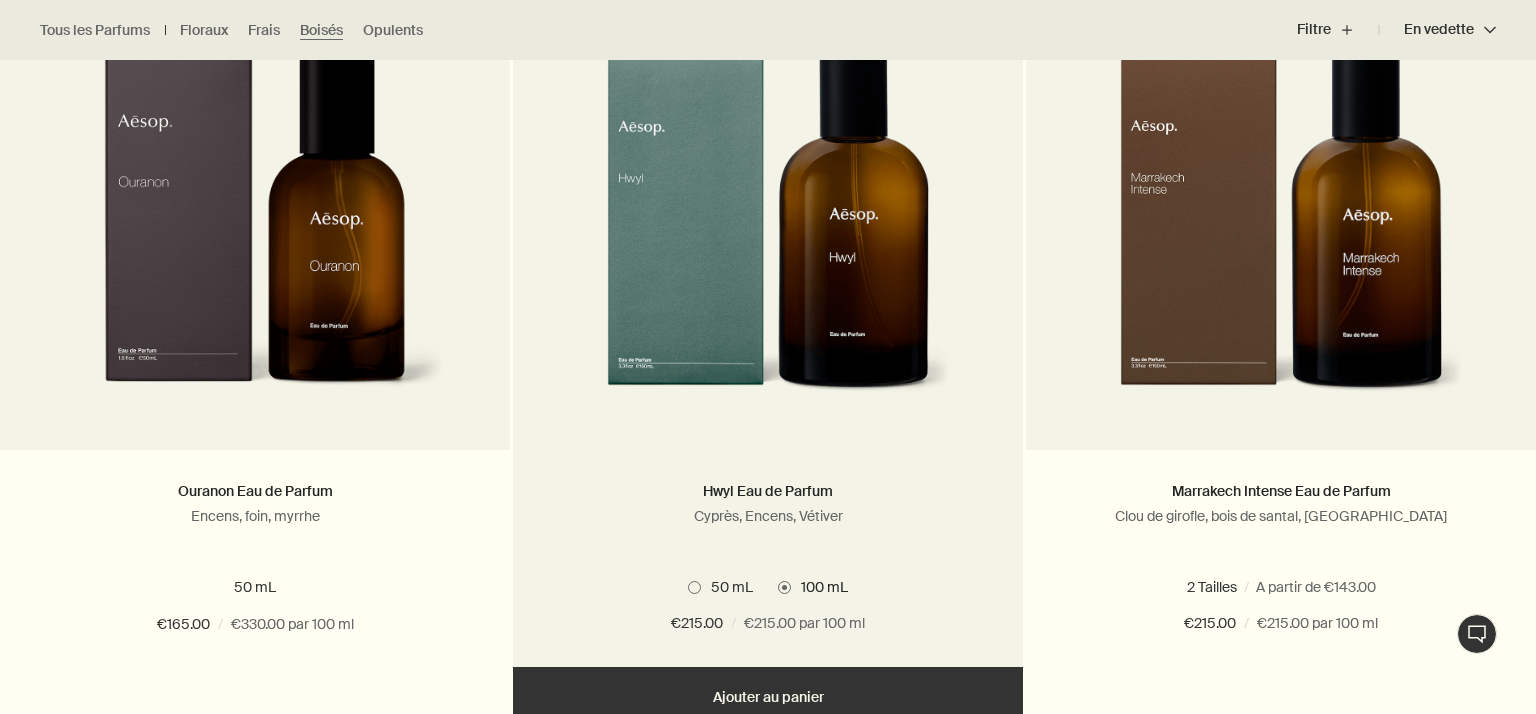 click at bounding box center [694, 587] 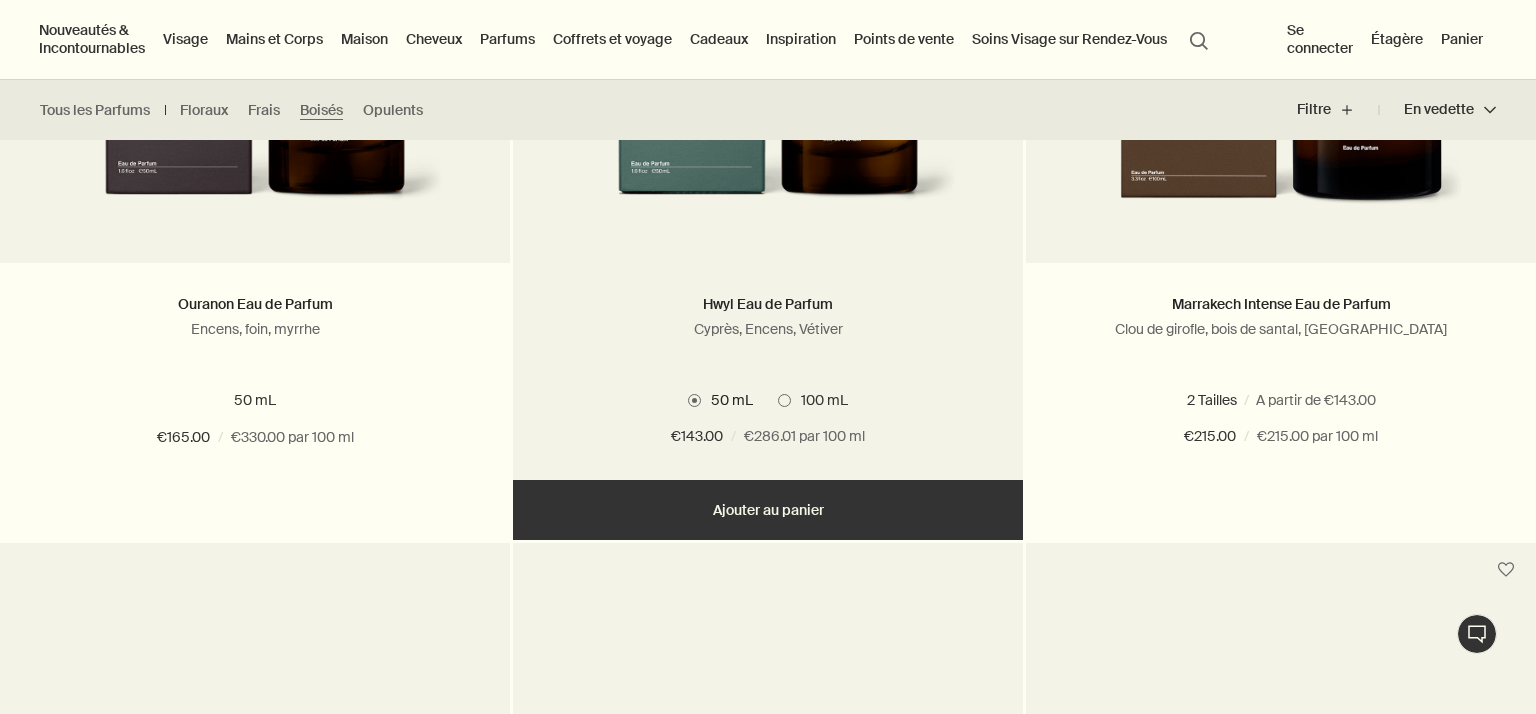 scroll, scrollTop: 0, scrollLeft: 0, axis: both 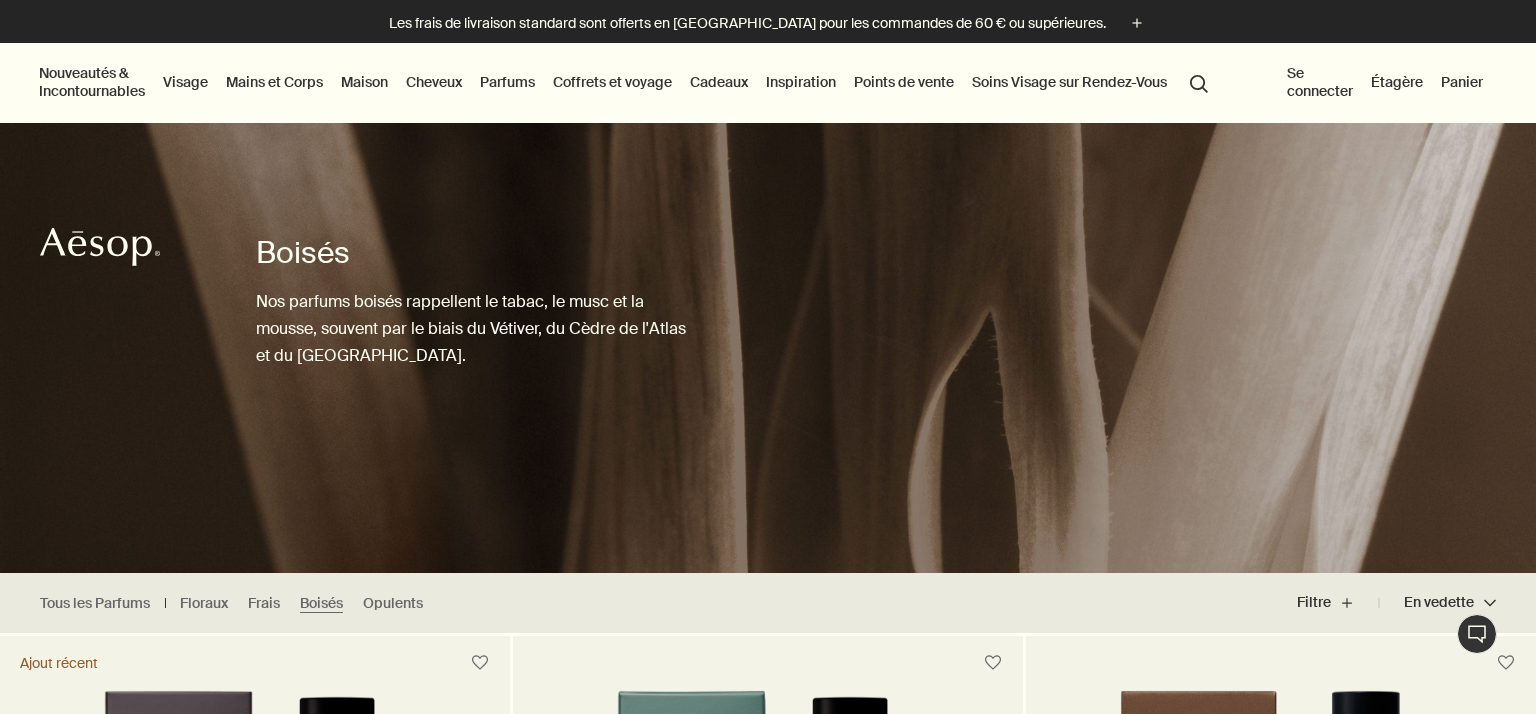 click on "Parfums" at bounding box center [507, 82] 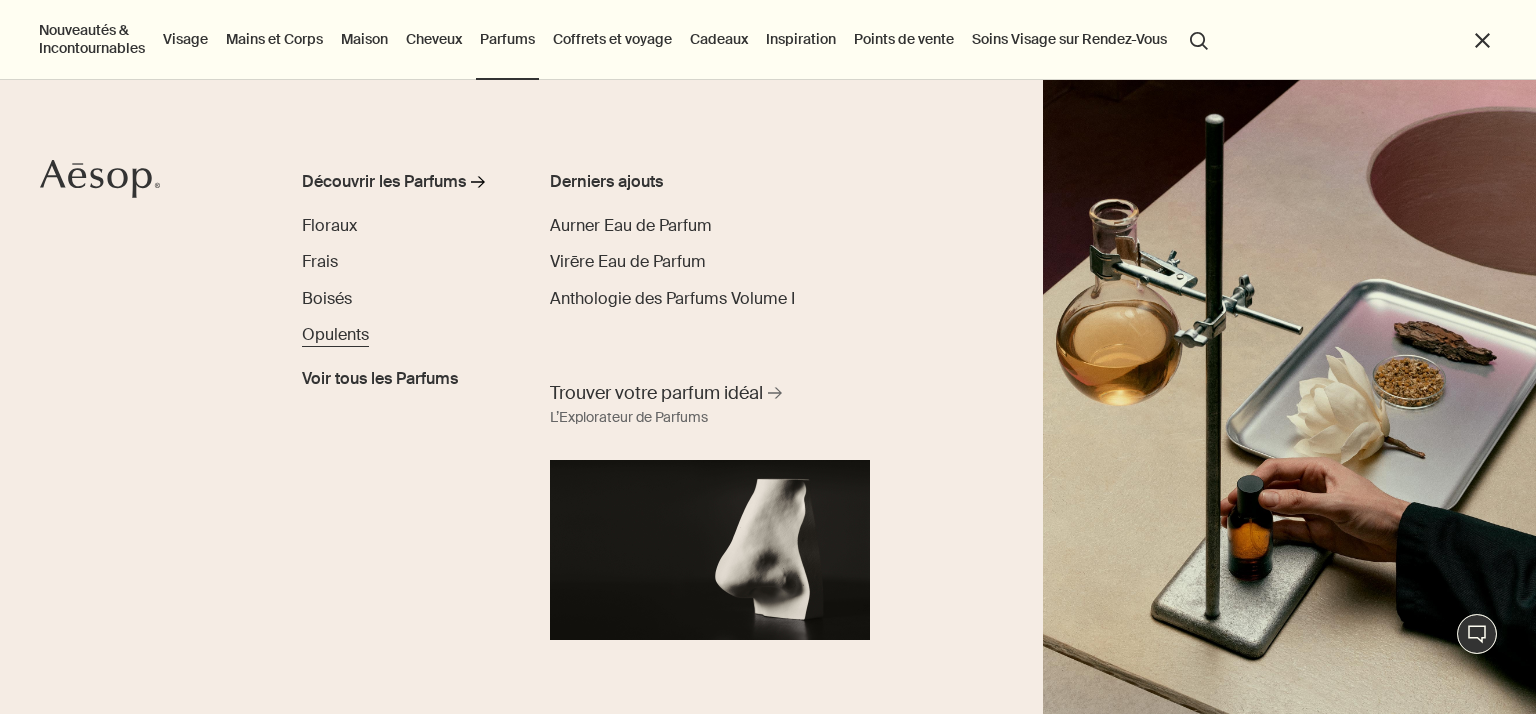 click on "Opulents" at bounding box center [335, 334] 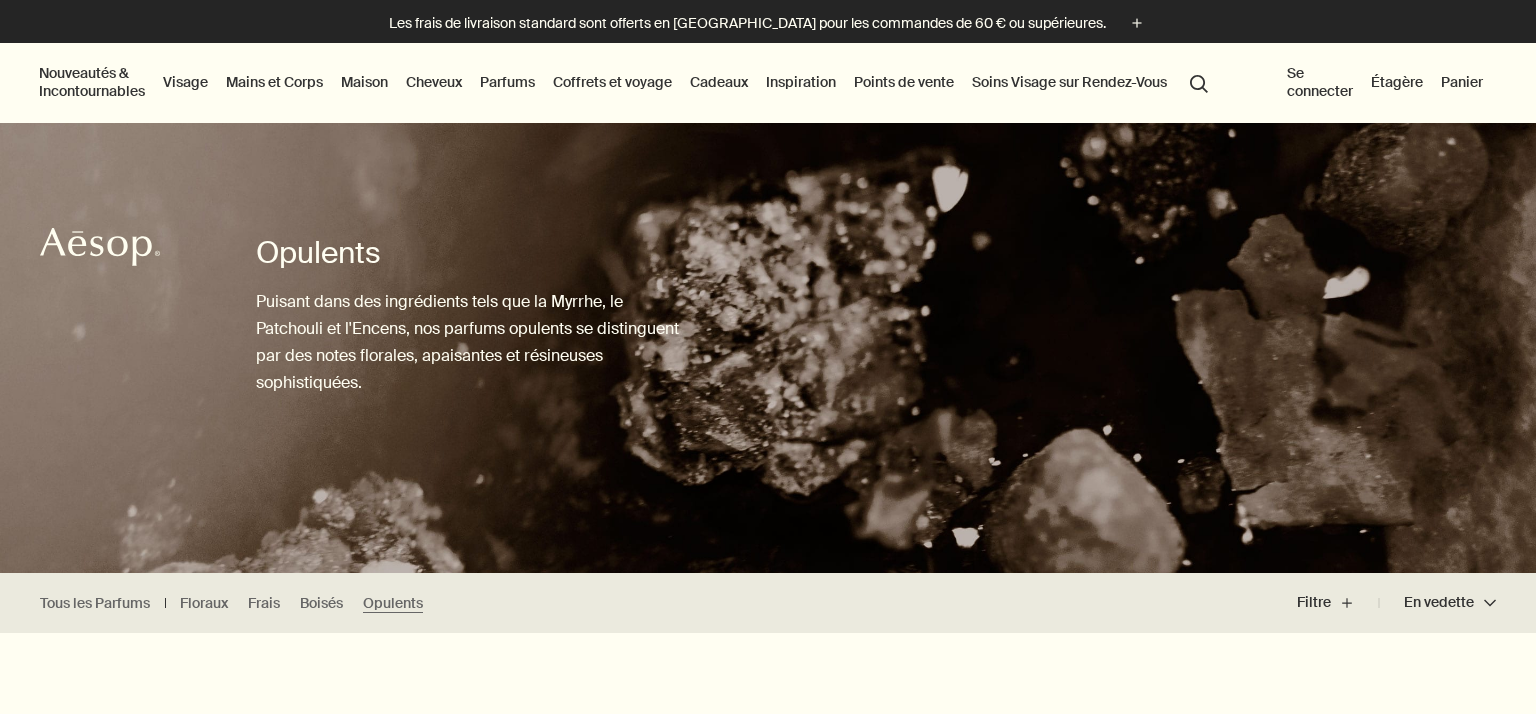 scroll, scrollTop: 0, scrollLeft: 0, axis: both 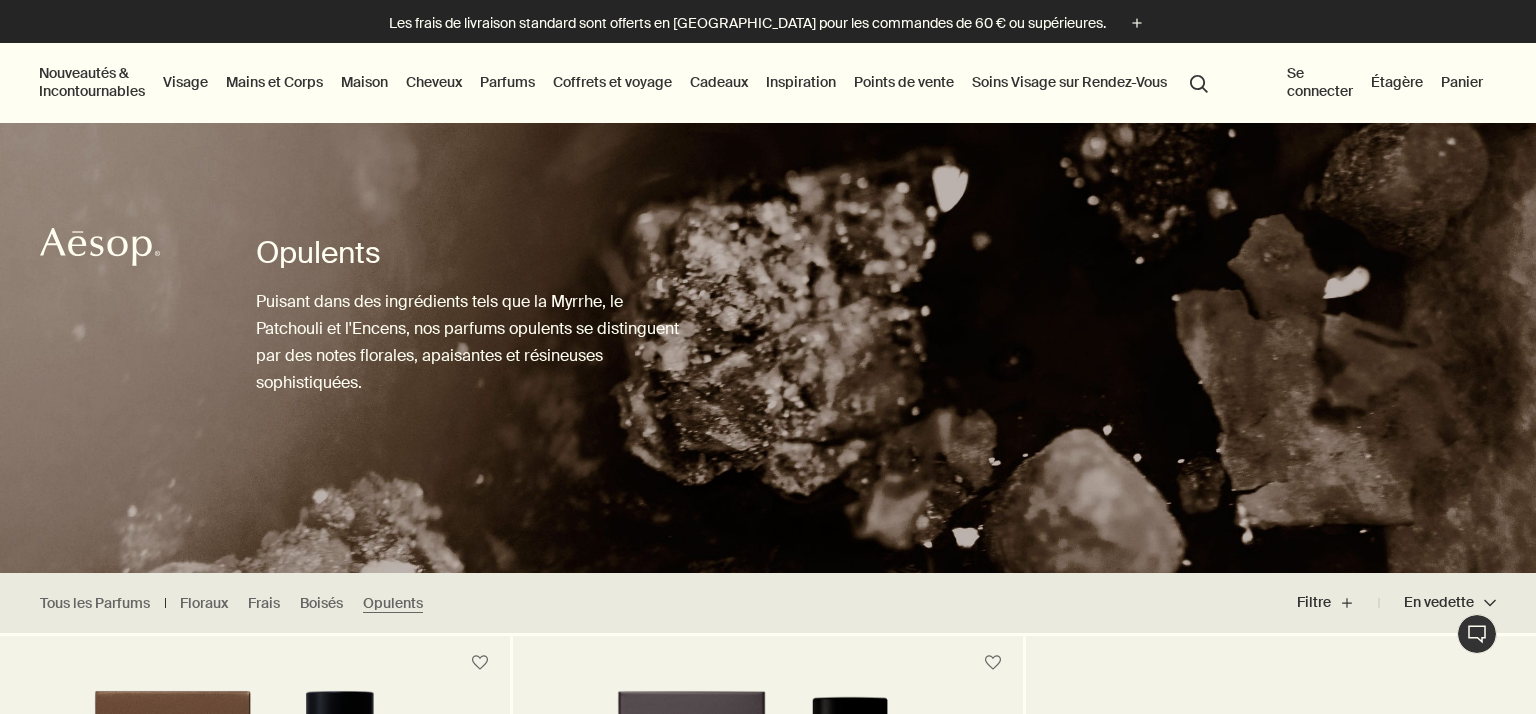 click on "Parfums" at bounding box center (507, 82) 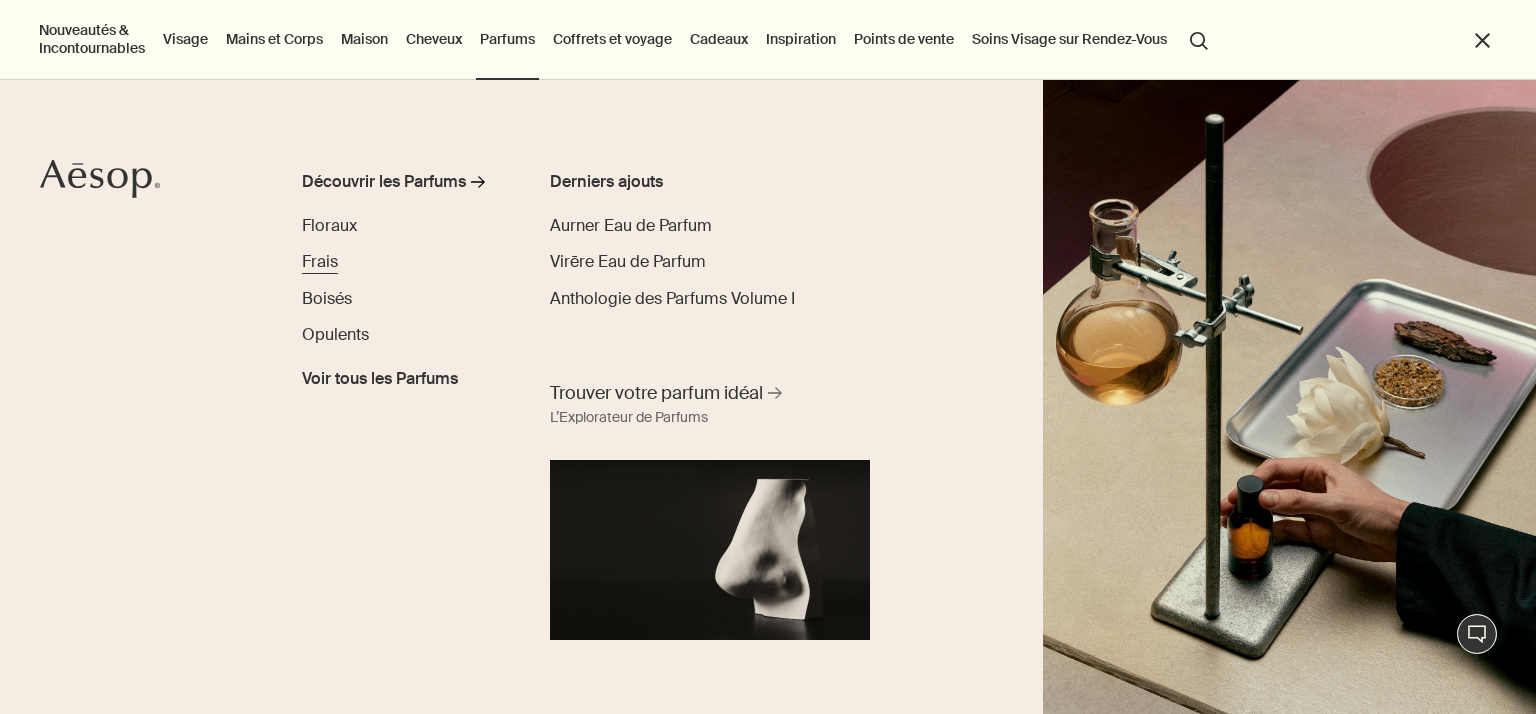 click on "Frais" at bounding box center (320, 261) 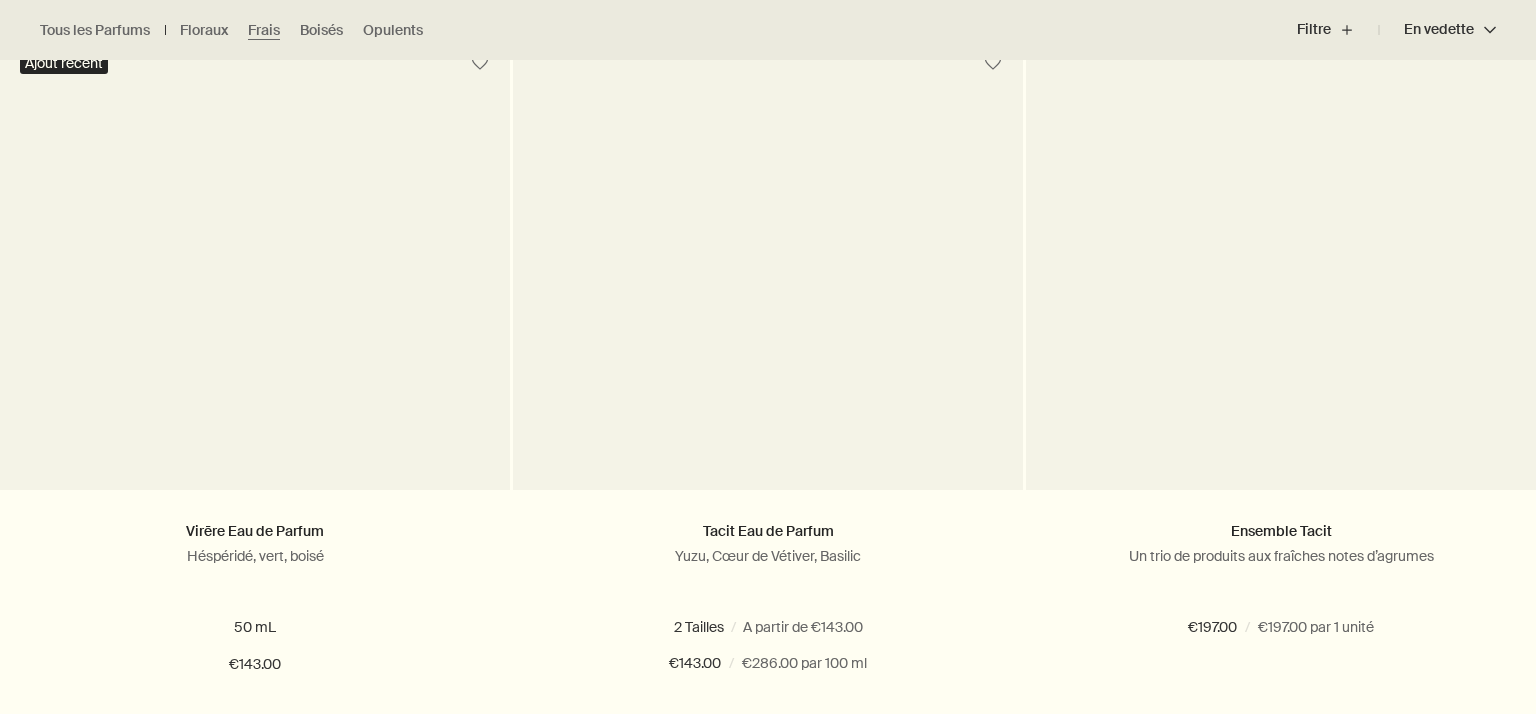 scroll, scrollTop: 658, scrollLeft: 0, axis: vertical 